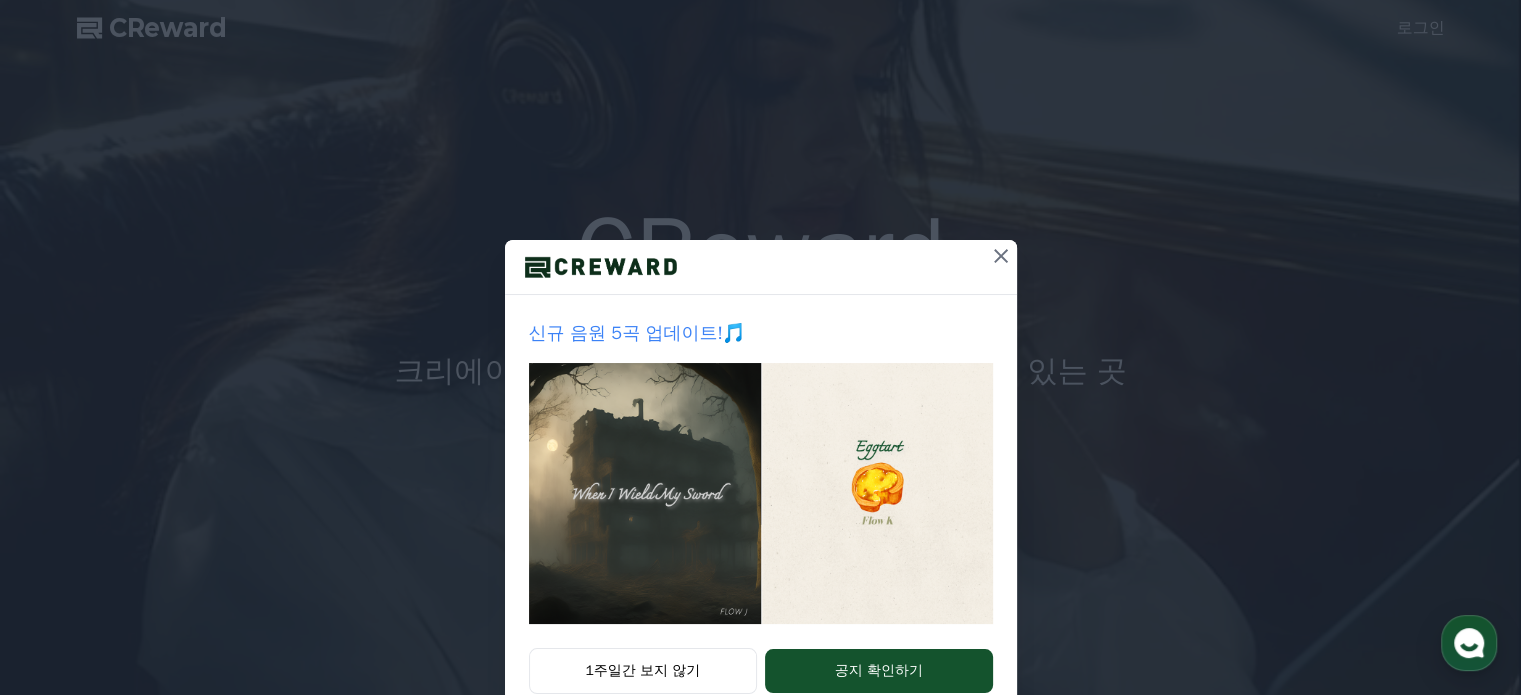 scroll, scrollTop: 0, scrollLeft: 0, axis: both 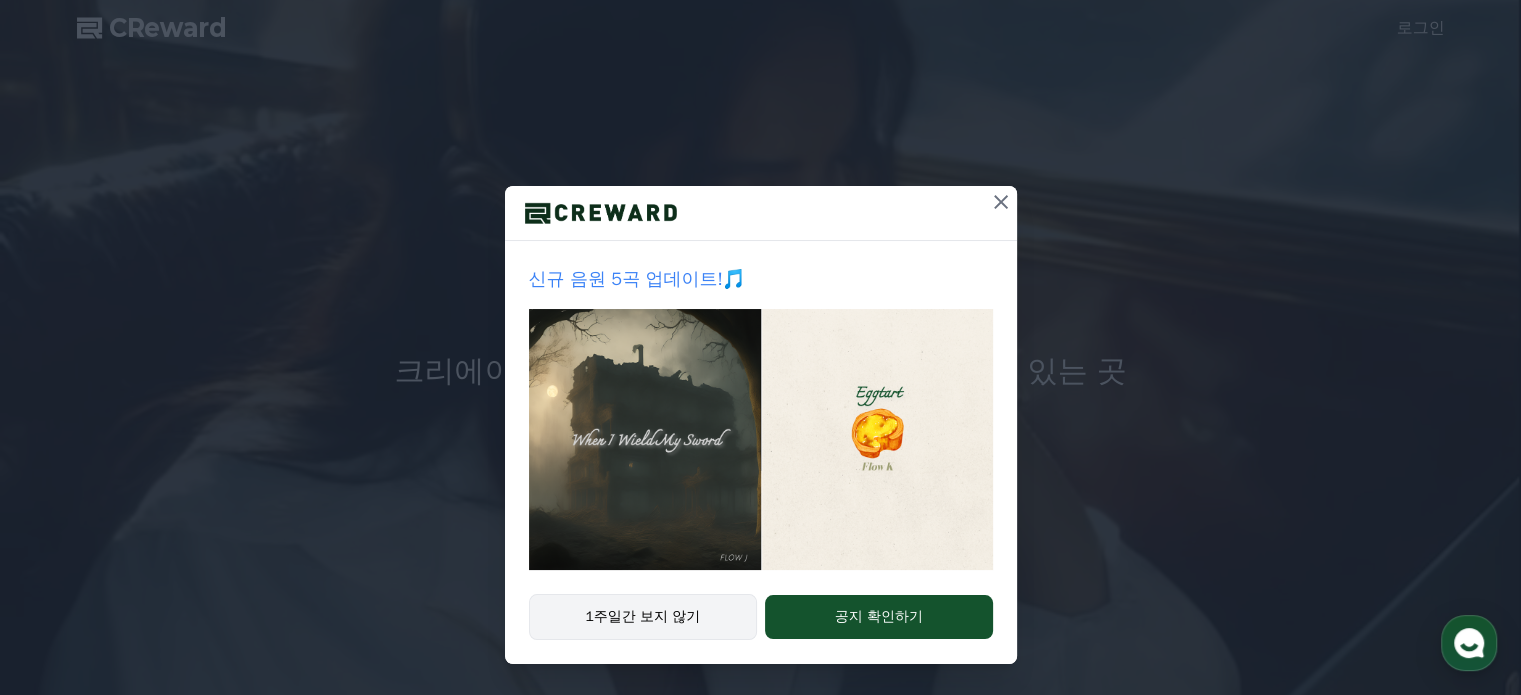 click on "1주일간 보지 않기" at bounding box center [643, 617] 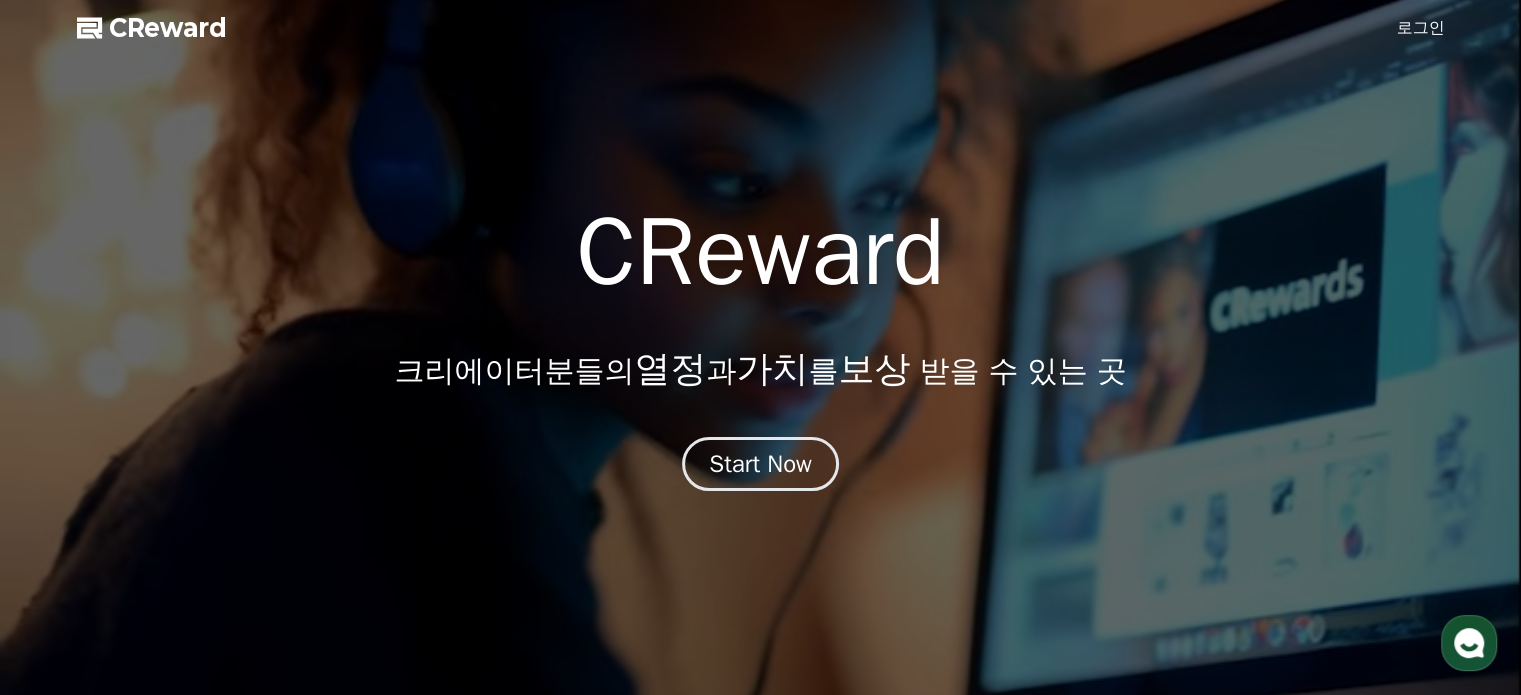 click on "CReward" at bounding box center (168, 28) 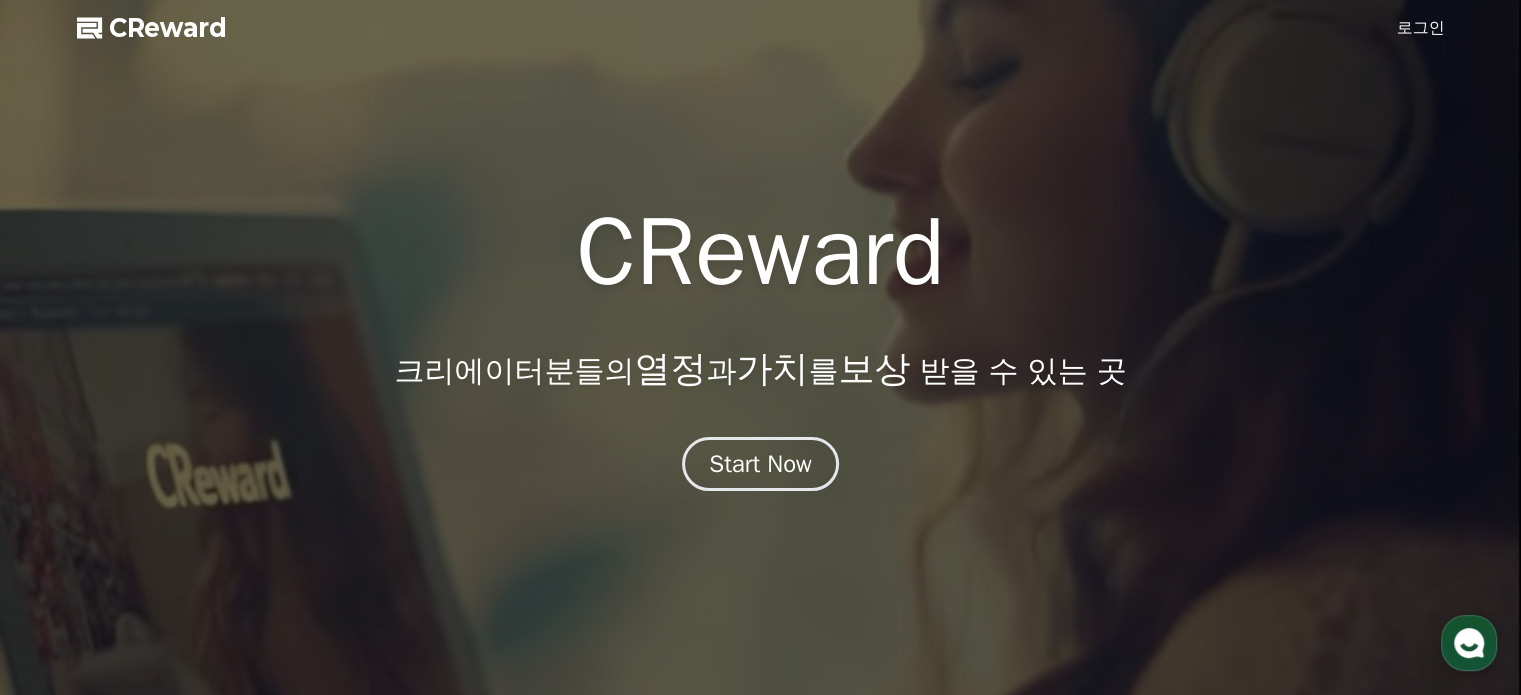 click on "로그인" at bounding box center (1421, 28) 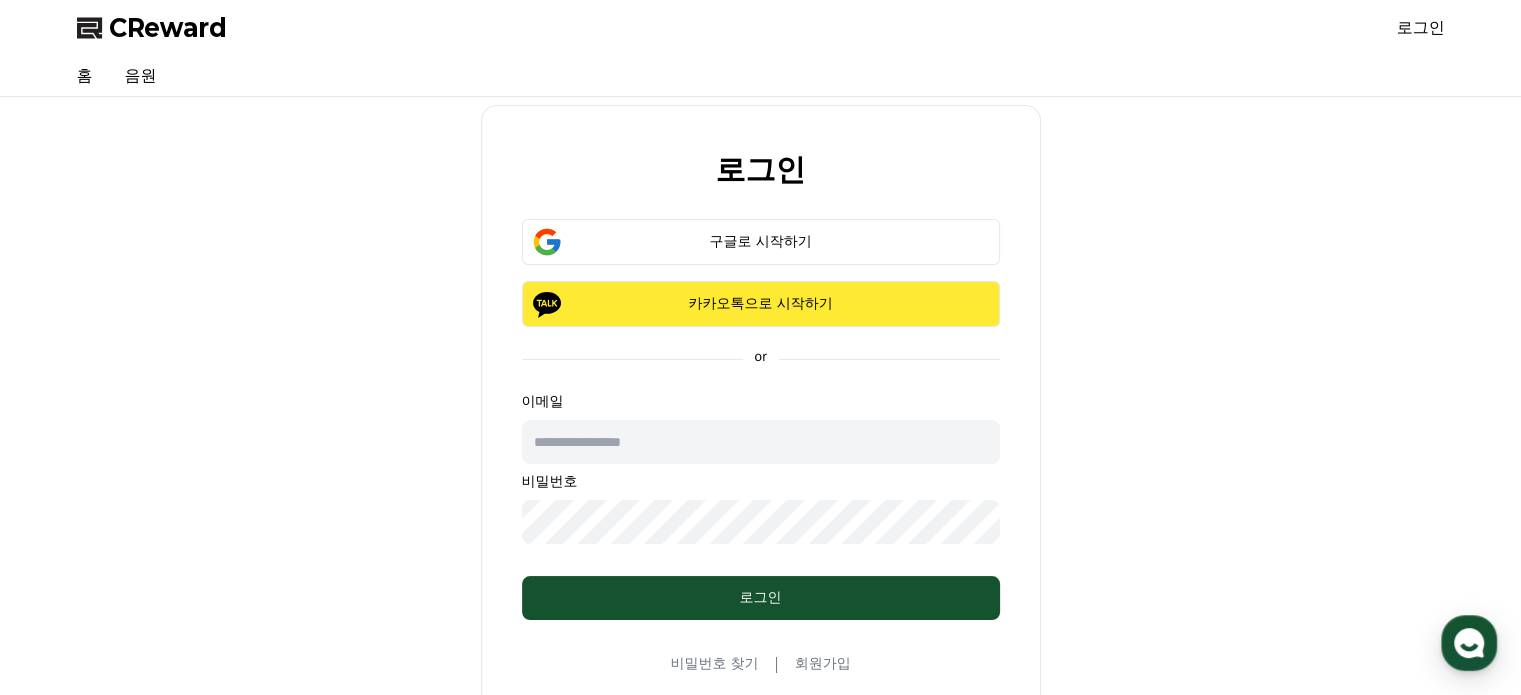 click on "카카오톡으로 시작하기" at bounding box center (761, 304) 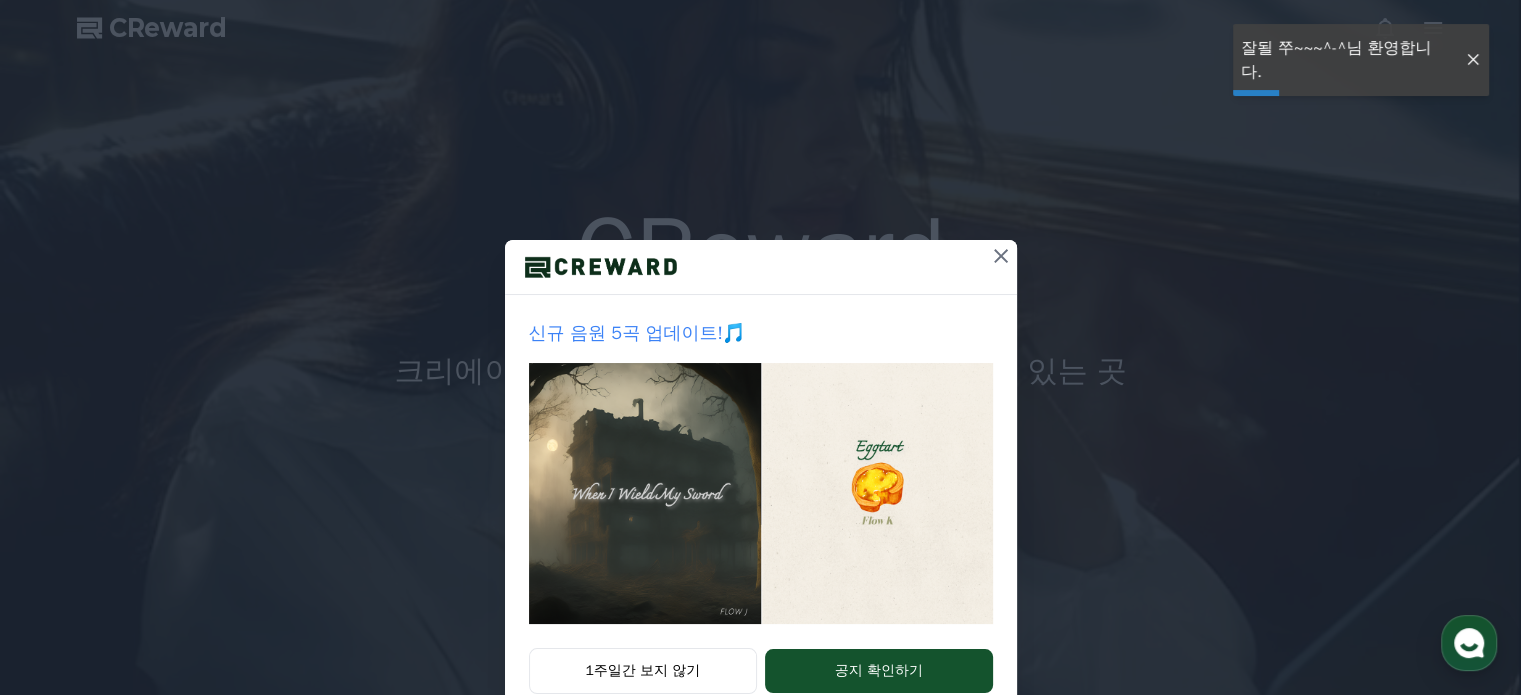 scroll, scrollTop: 0, scrollLeft: 0, axis: both 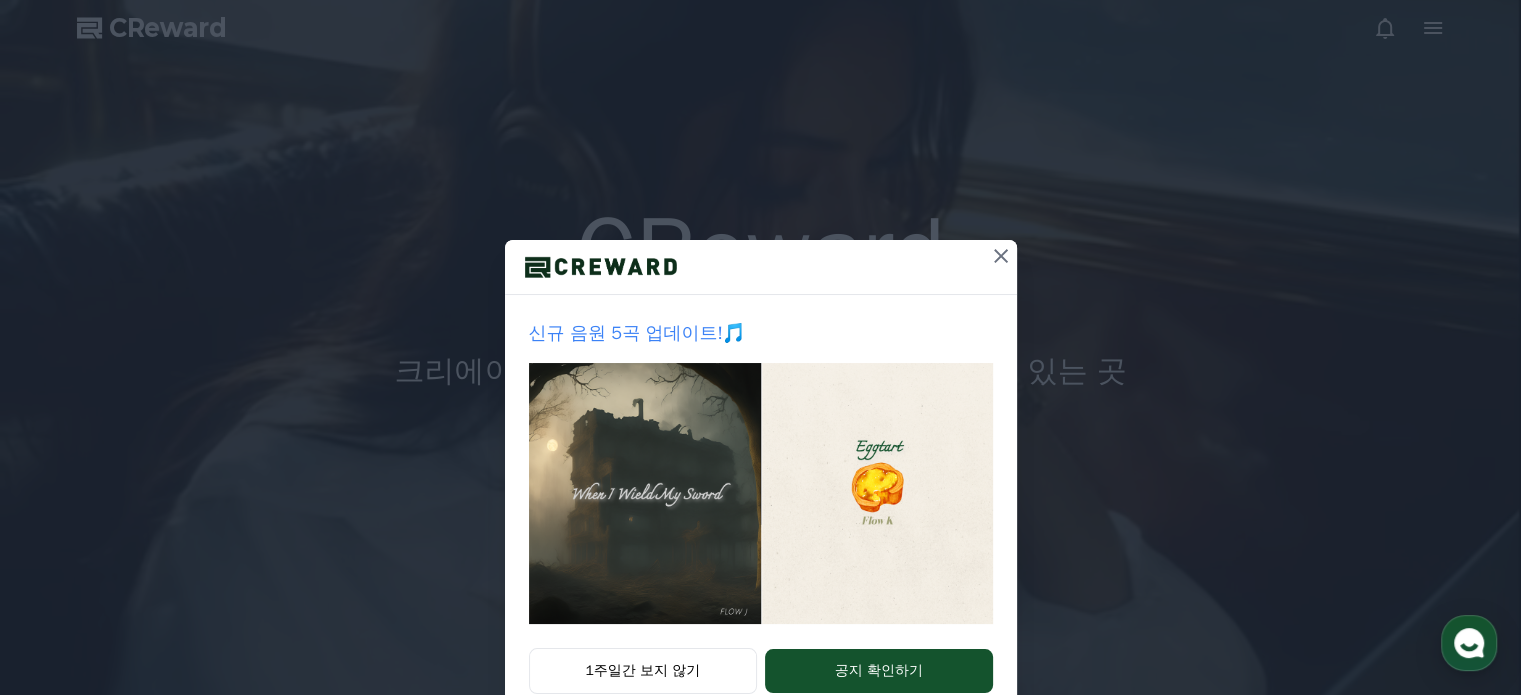 click at bounding box center (1001, 256) 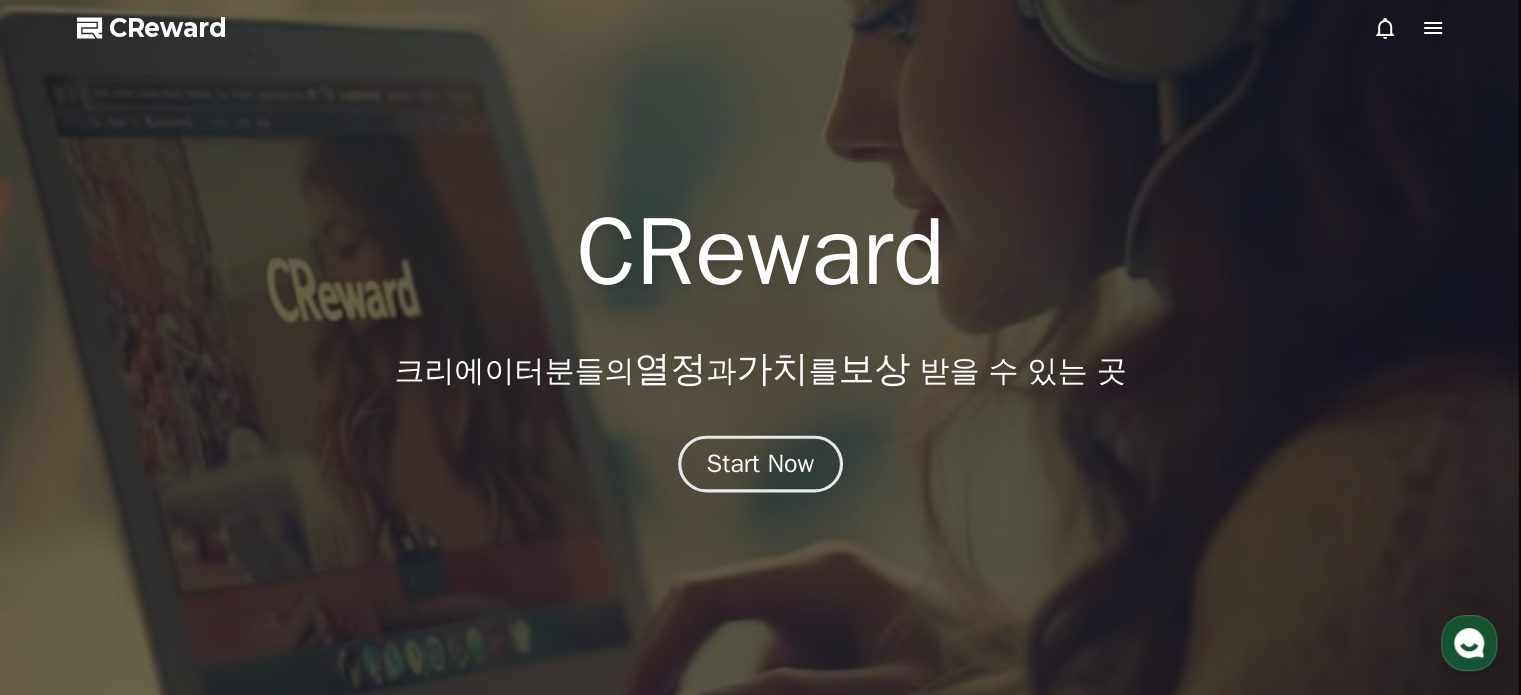 click on "Start Now" at bounding box center [761, 464] 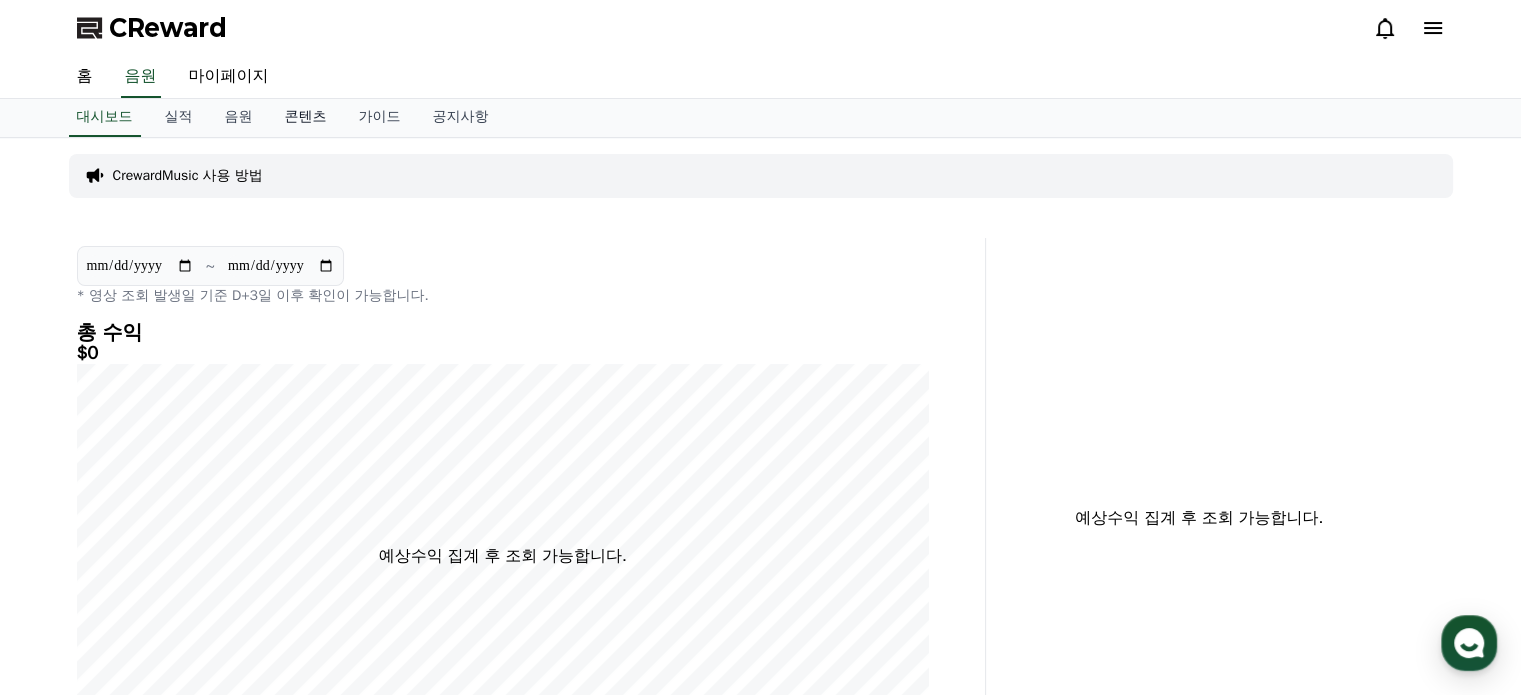 click on "콘텐츠" at bounding box center (306, 118) 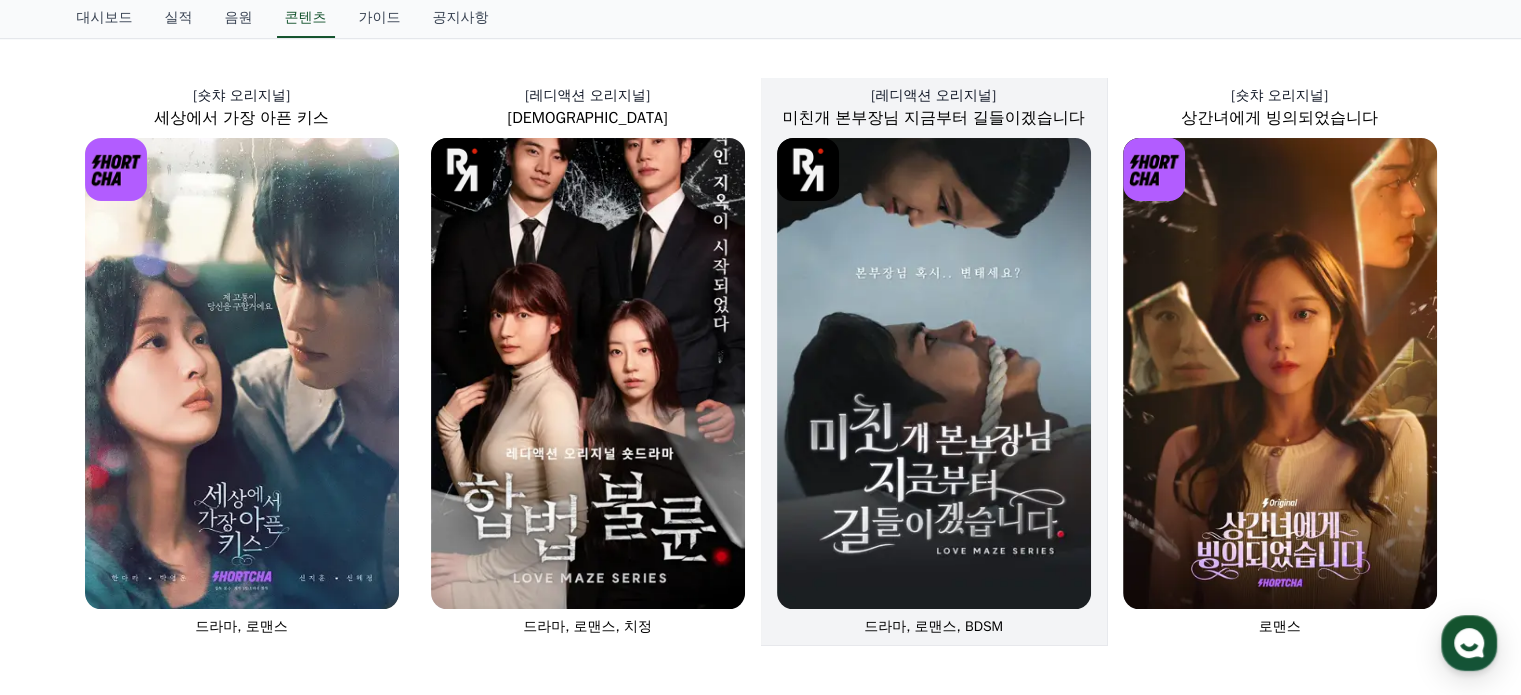 scroll, scrollTop: 0, scrollLeft: 0, axis: both 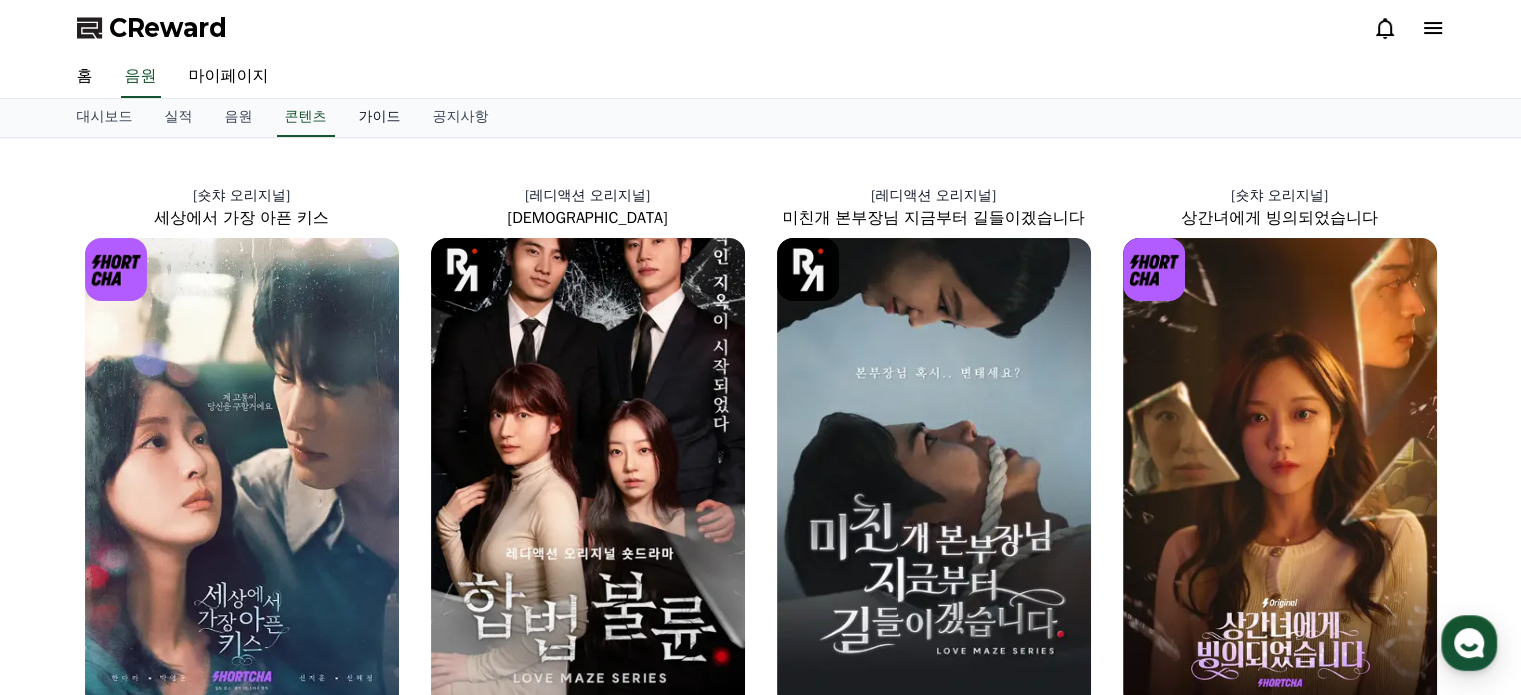 click on "가이드" at bounding box center (380, 118) 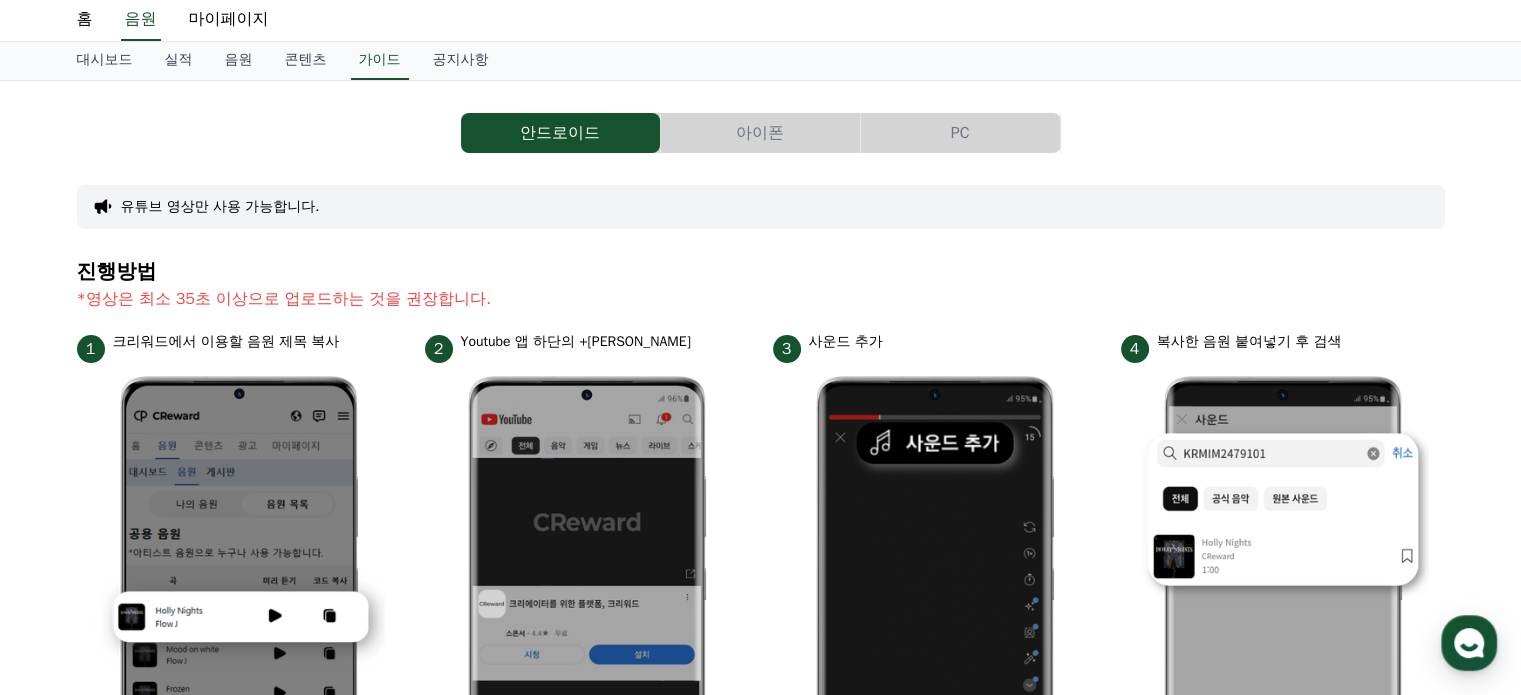 scroll, scrollTop: 0, scrollLeft: 0, axis: both 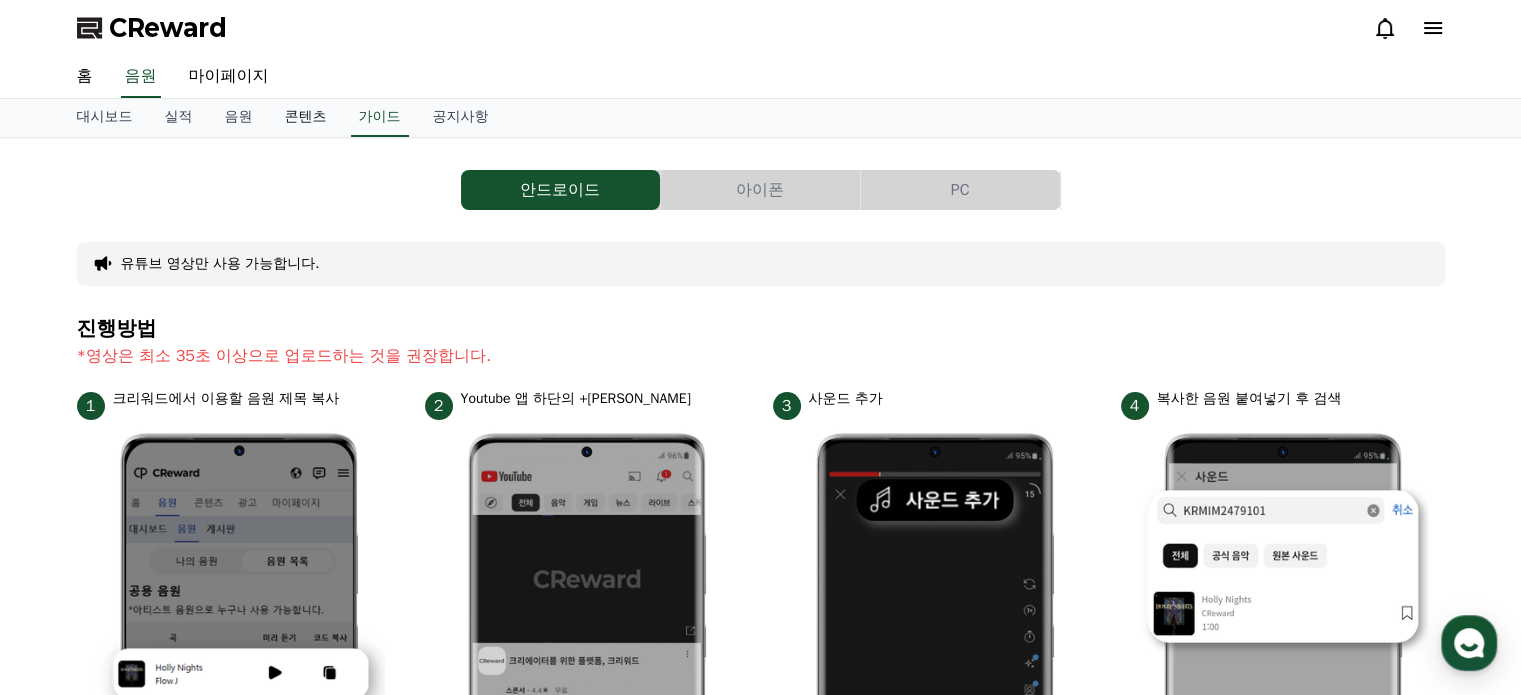 click on "콘텐츠" at bounding box center [306, 118] 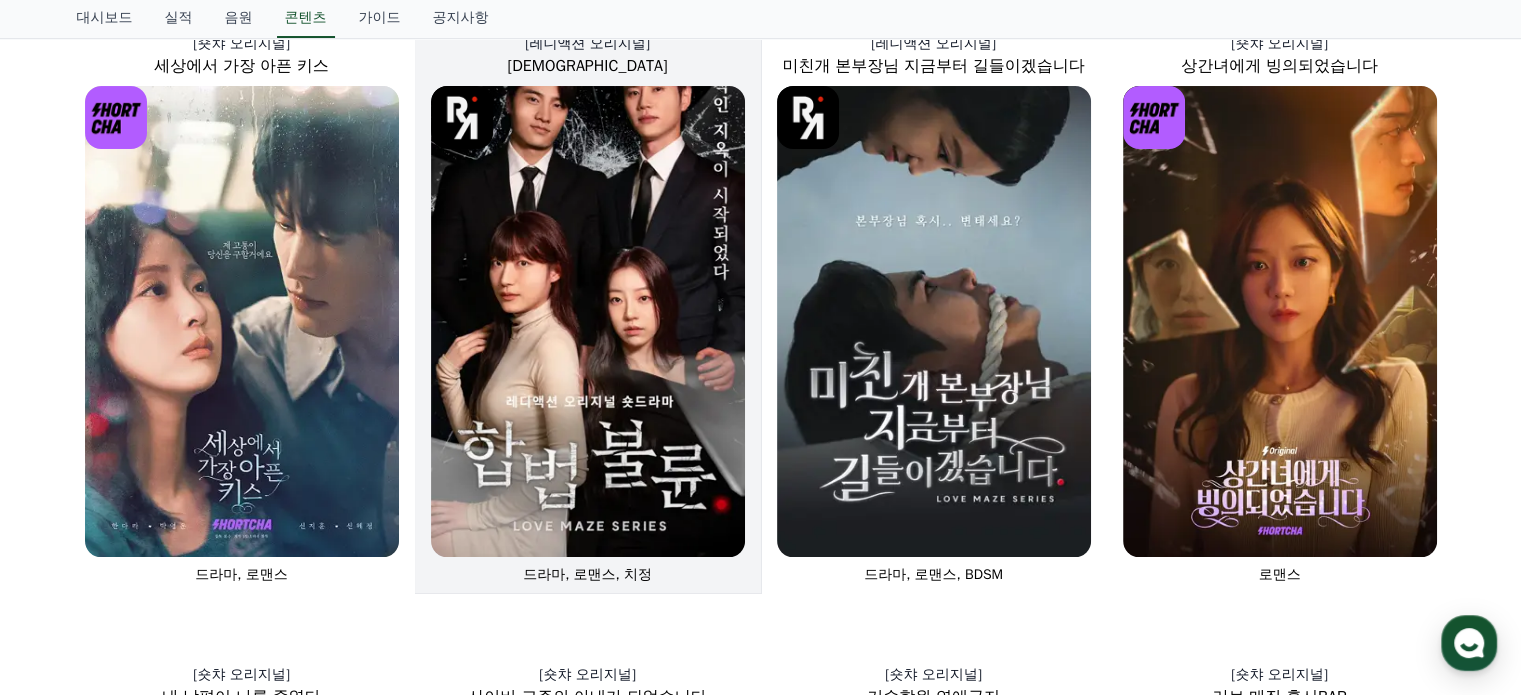 scroll, scrollTop: 0, scrollLeft: 0, axis: both 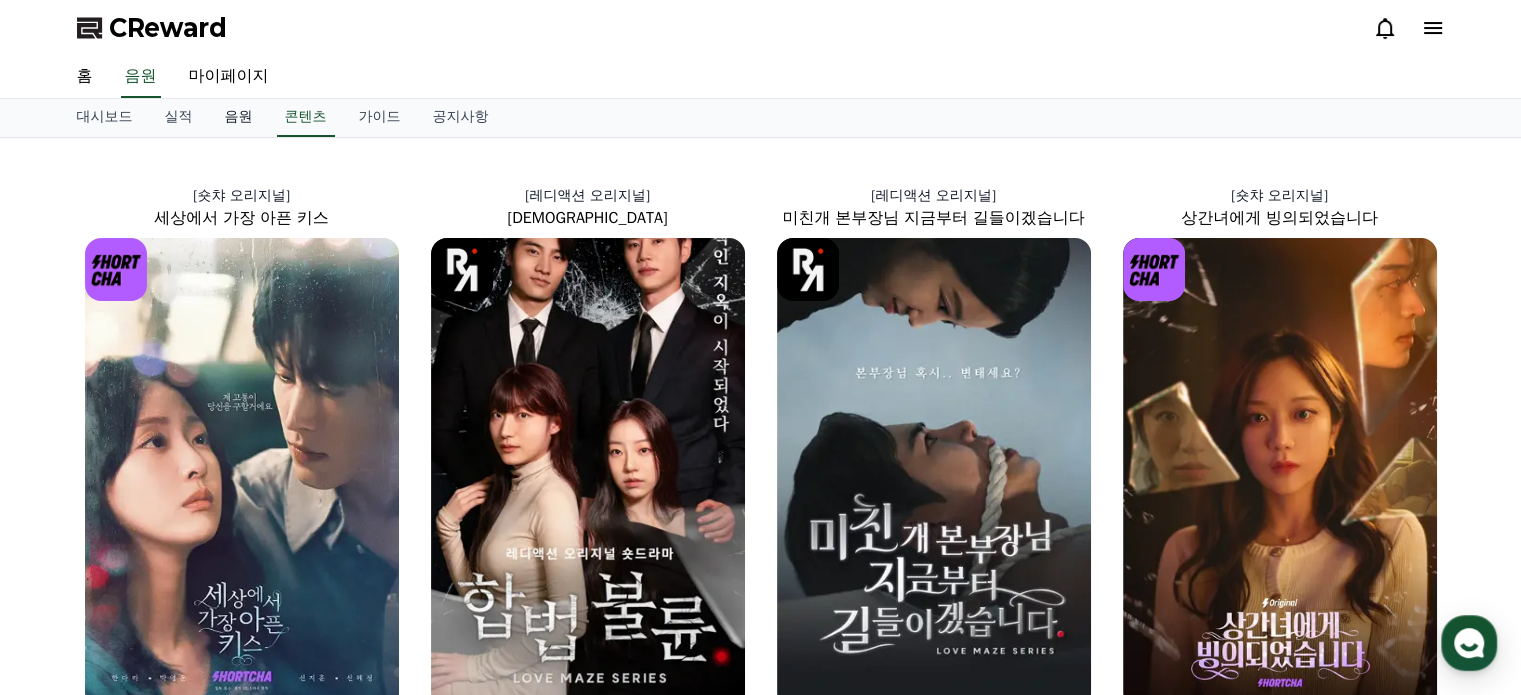 click on "음원" at bounding box center [239, 118] 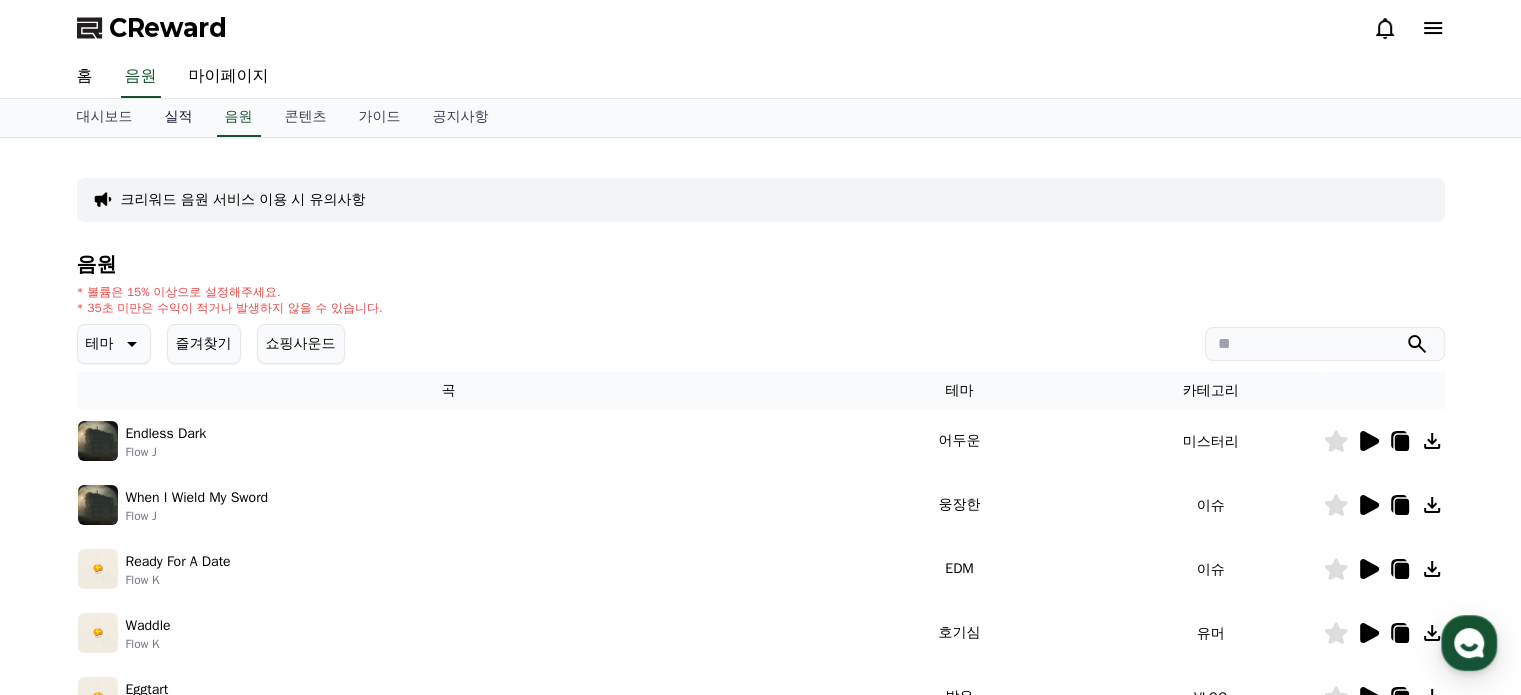 click on "실적" at bounding box center [179, 118] 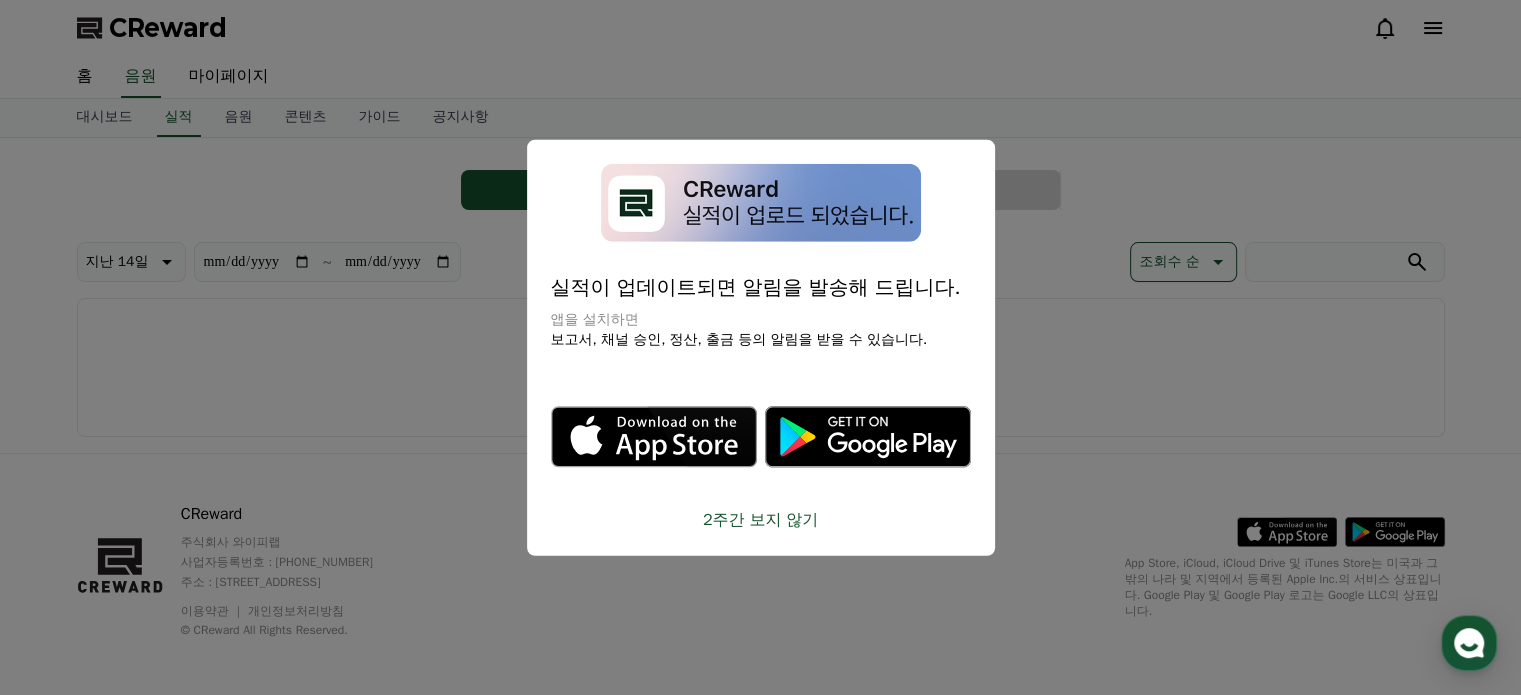 click at bounding box center (760, 347) 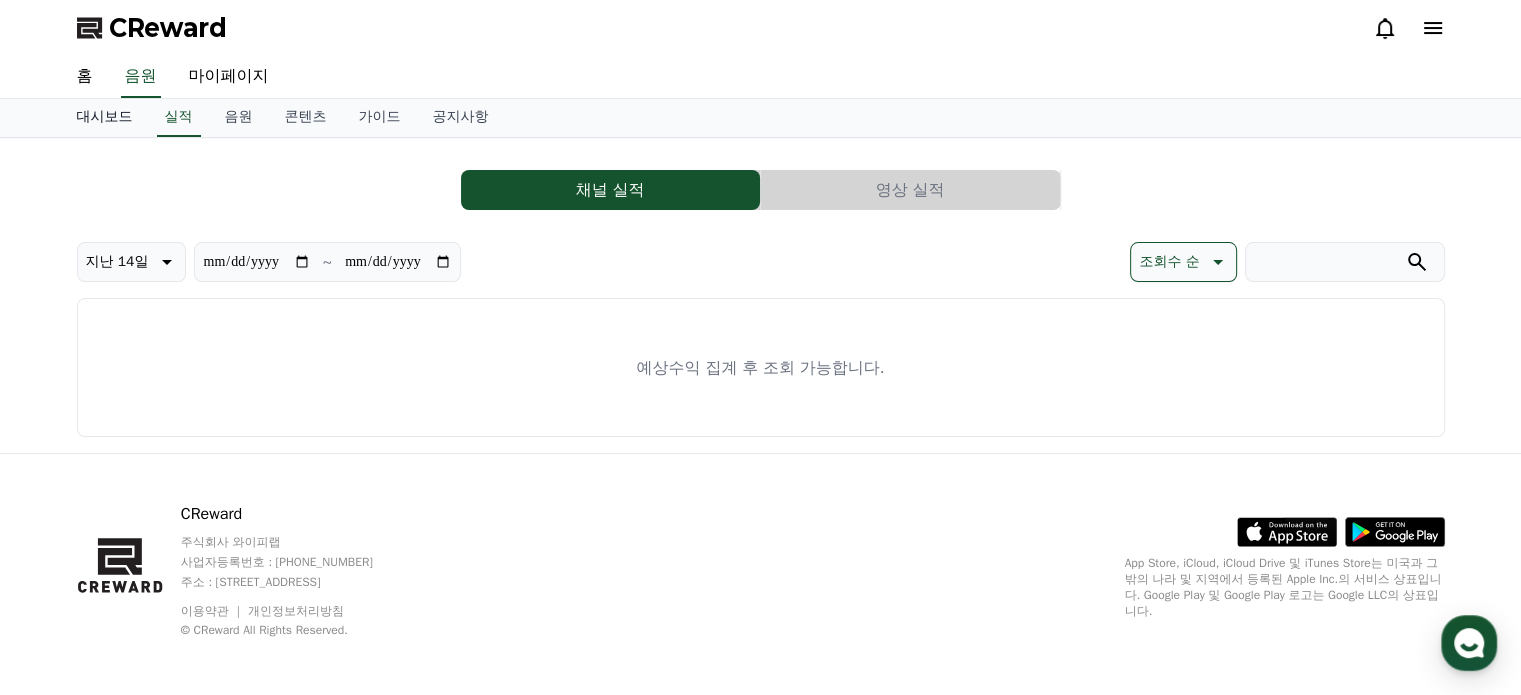 click on "대시보드" at bounding box center (105, 118) 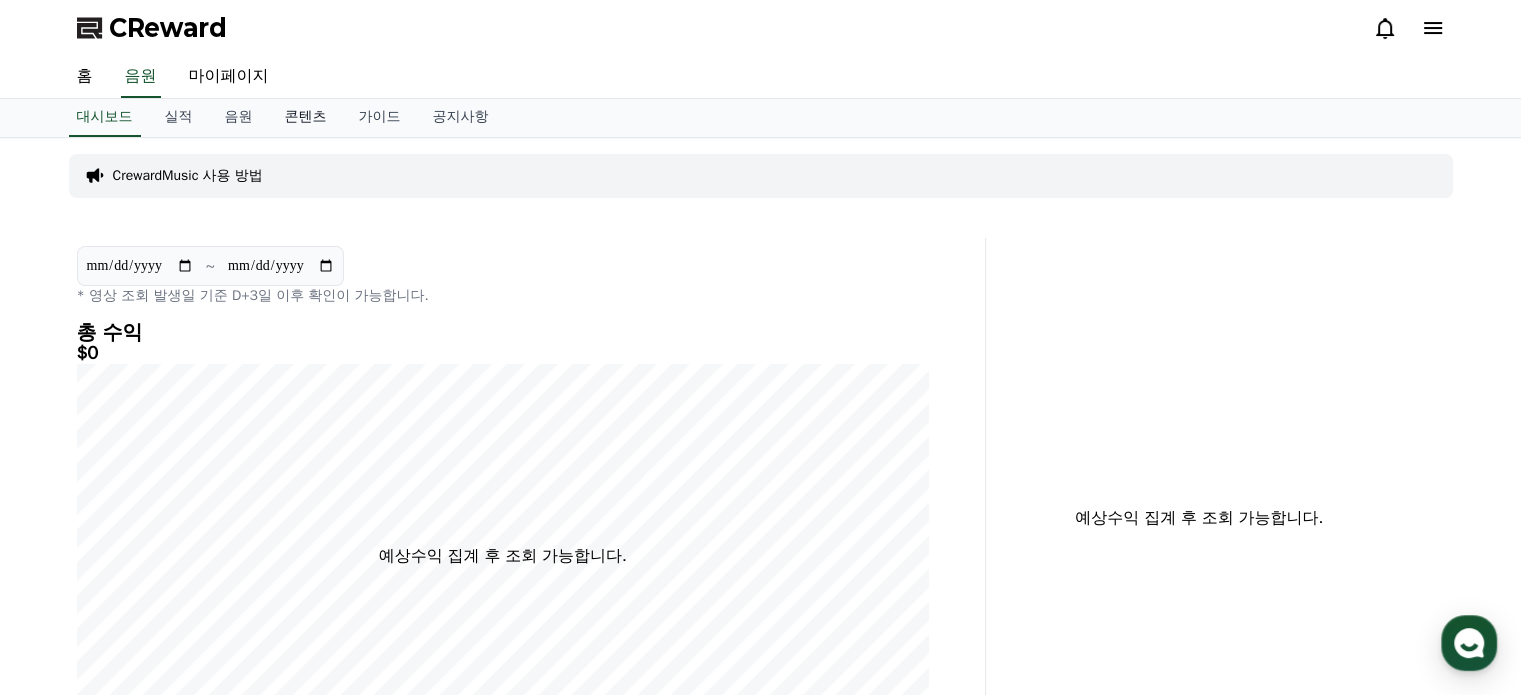 click on "콘텐츠" at bounding box center (306, 118) 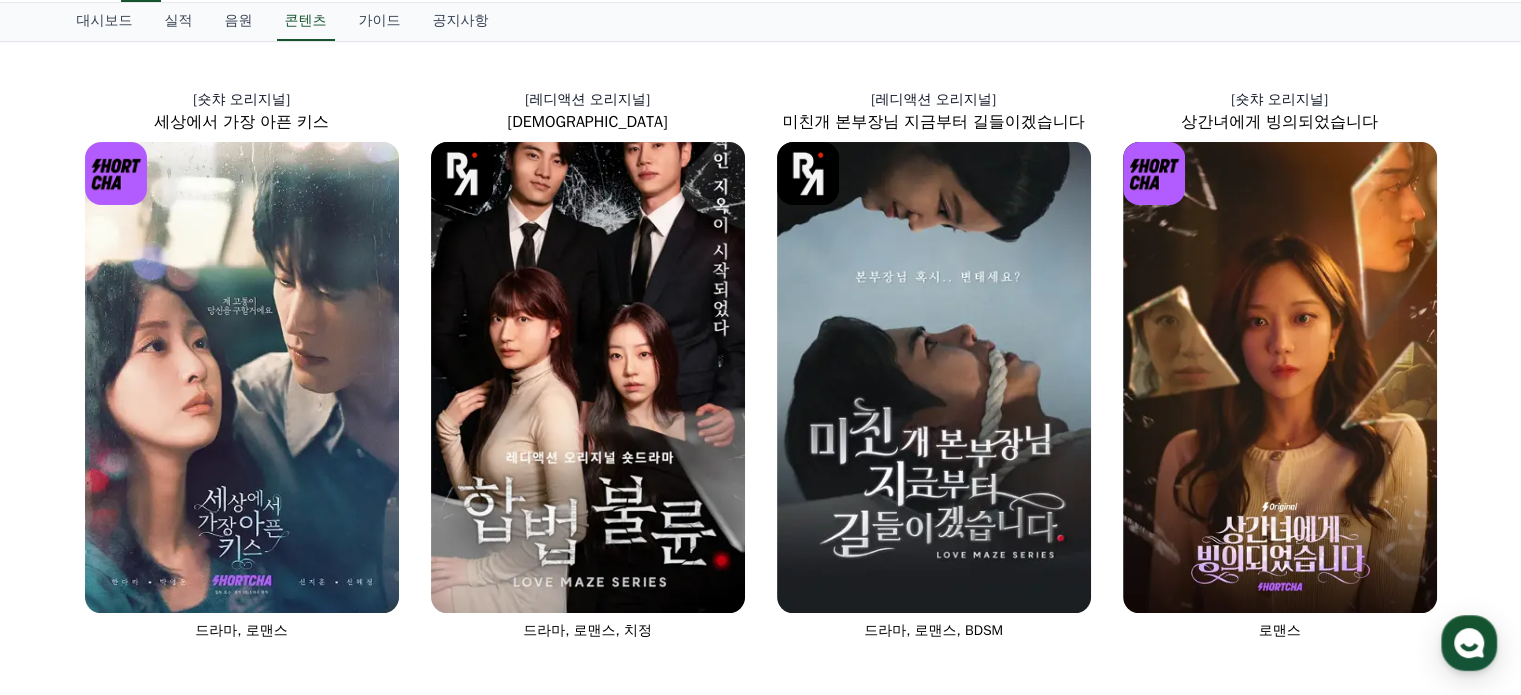 scroll, scrollTop: 0, scrollLeft: 0, axis: both 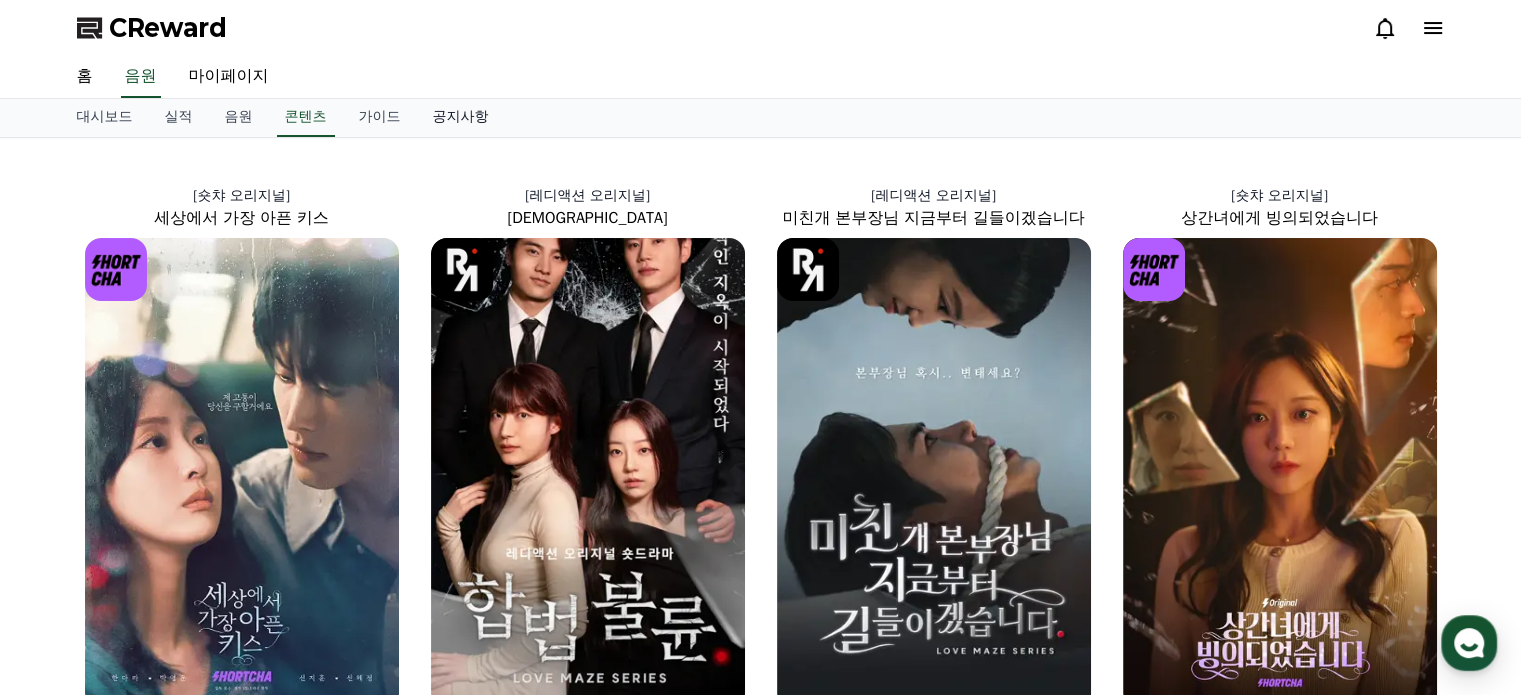 click on "공지사항" at bounding box center [461, 118] 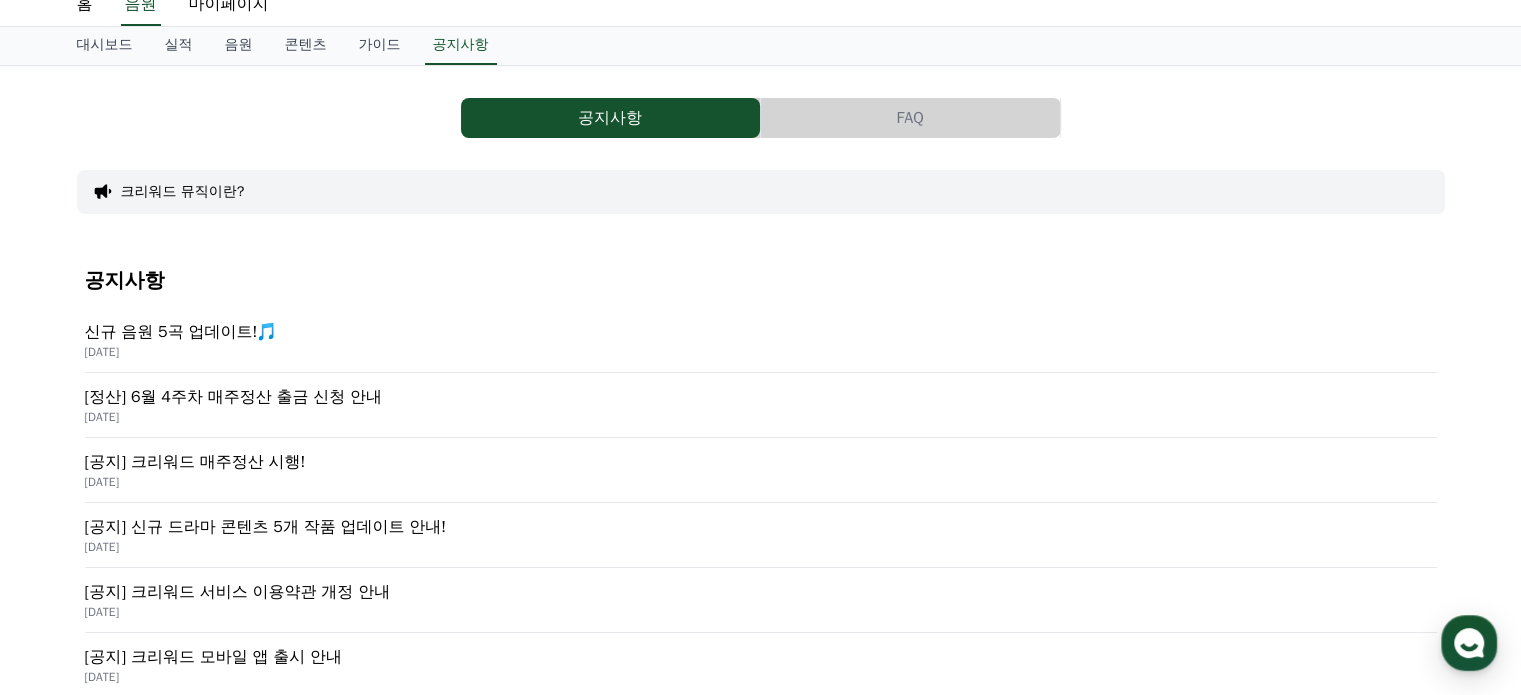 scroll, scrollTop: 0, scrollLeft: 0, axis: both 